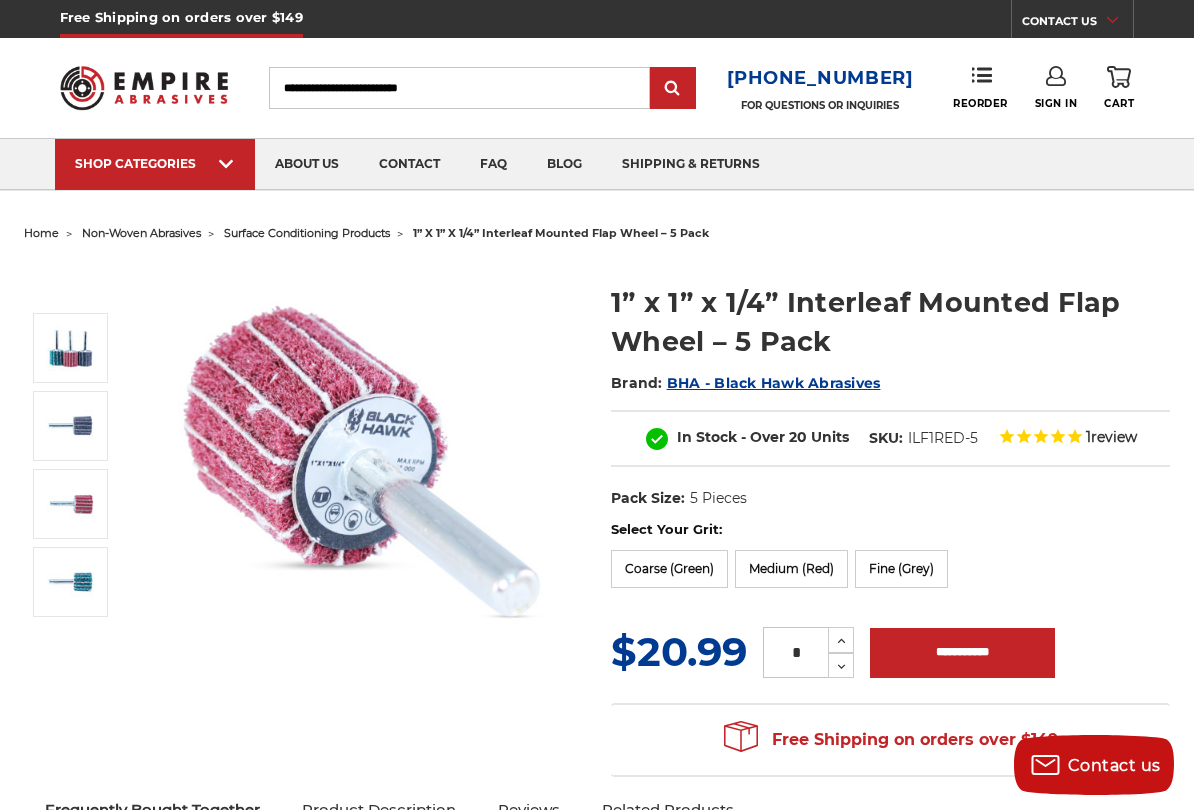scroll, scrollTop: 0, scrollLeft: 0, axis: both 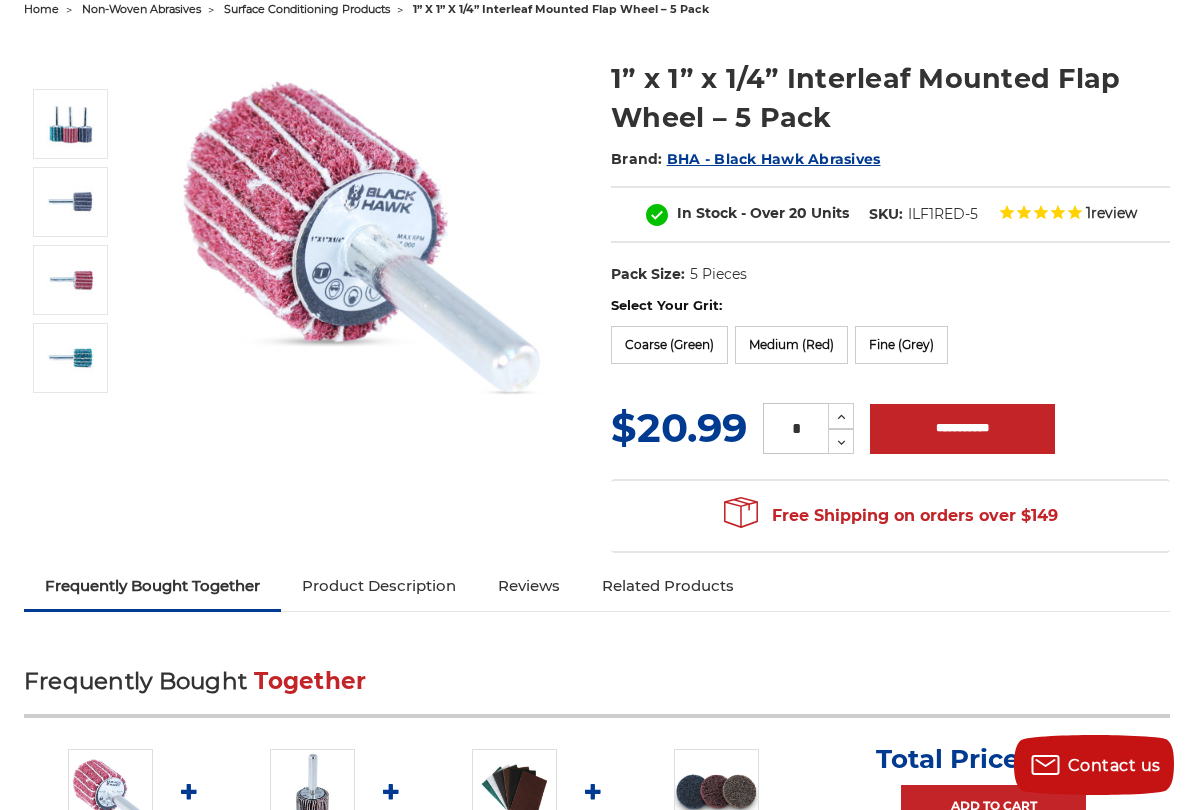 click on "Fine (Grey)" at bounding box center [901, 345] 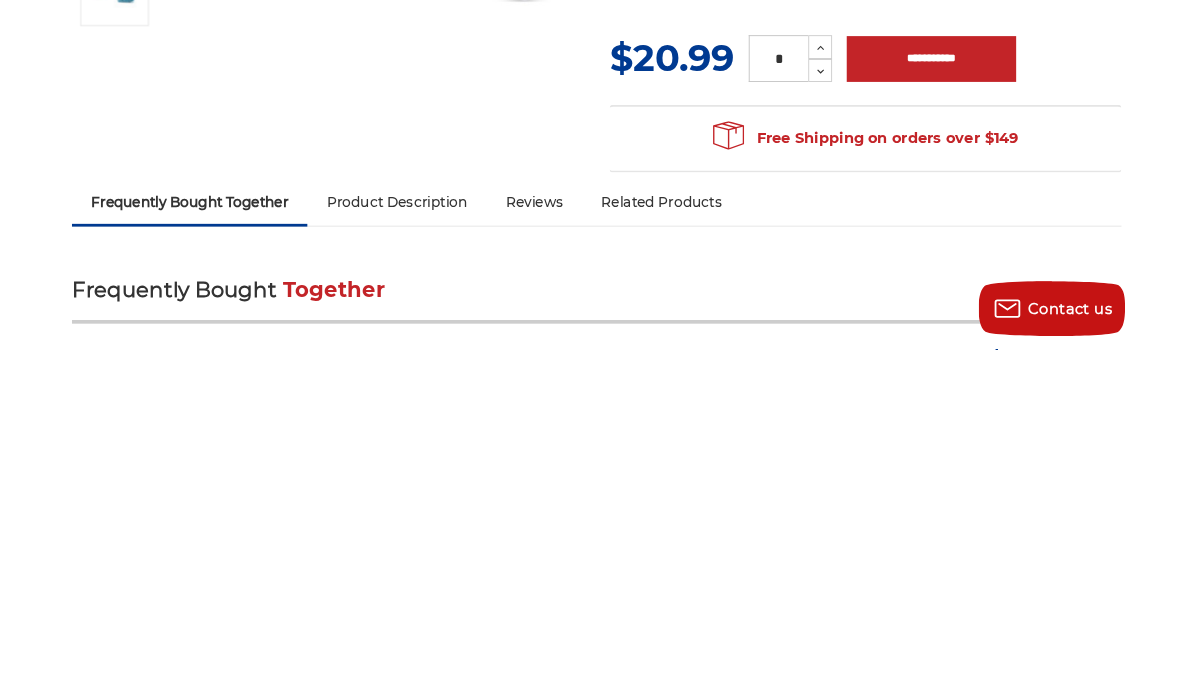 scroll, scrollTop: 212, scrollLeft: 0, axis: vertical 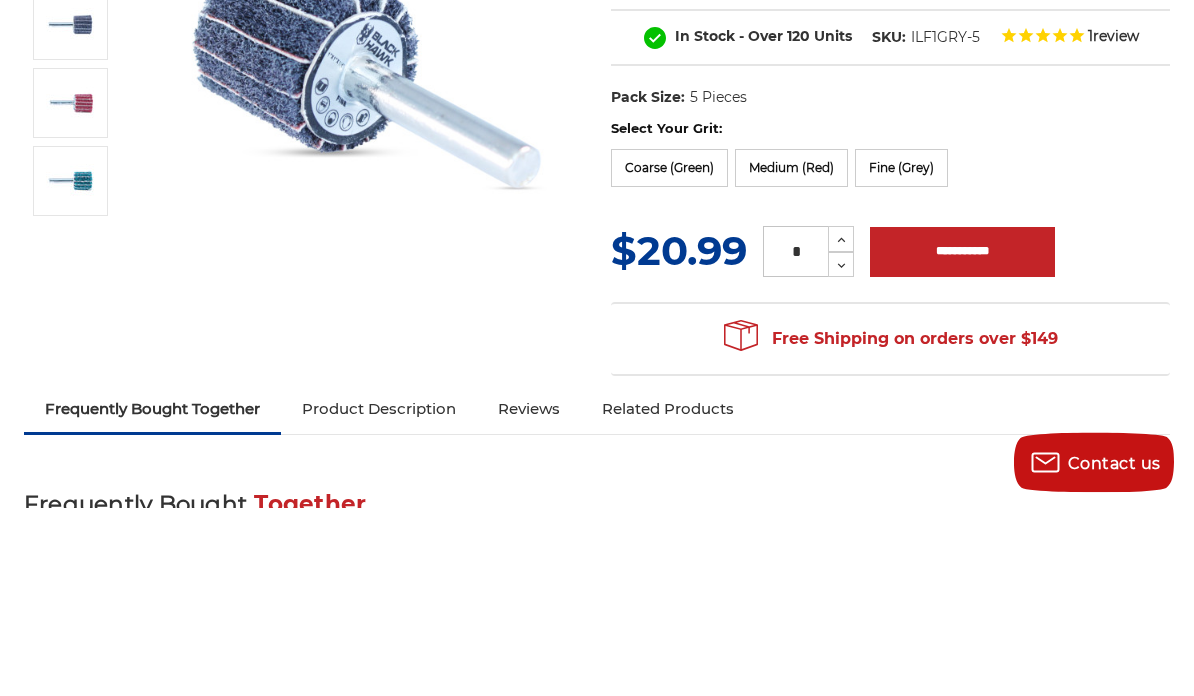 click at bounding box center (366, 250) 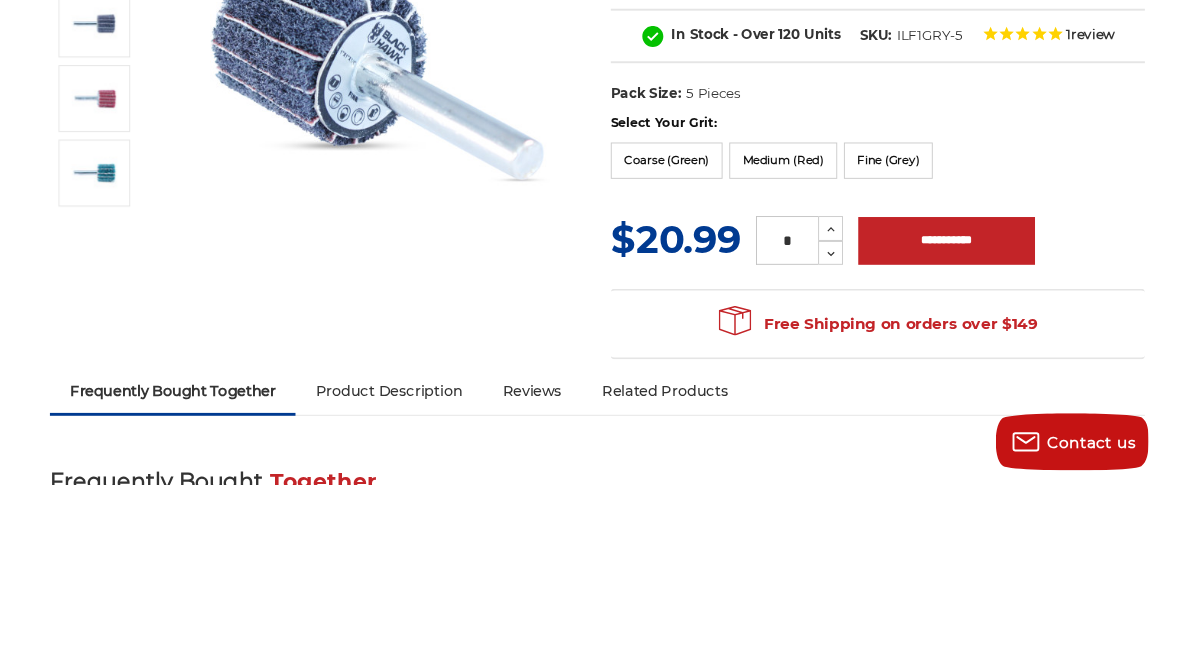 scroll, scrollTop: 288, scrollLeft: 0, axis: vertical 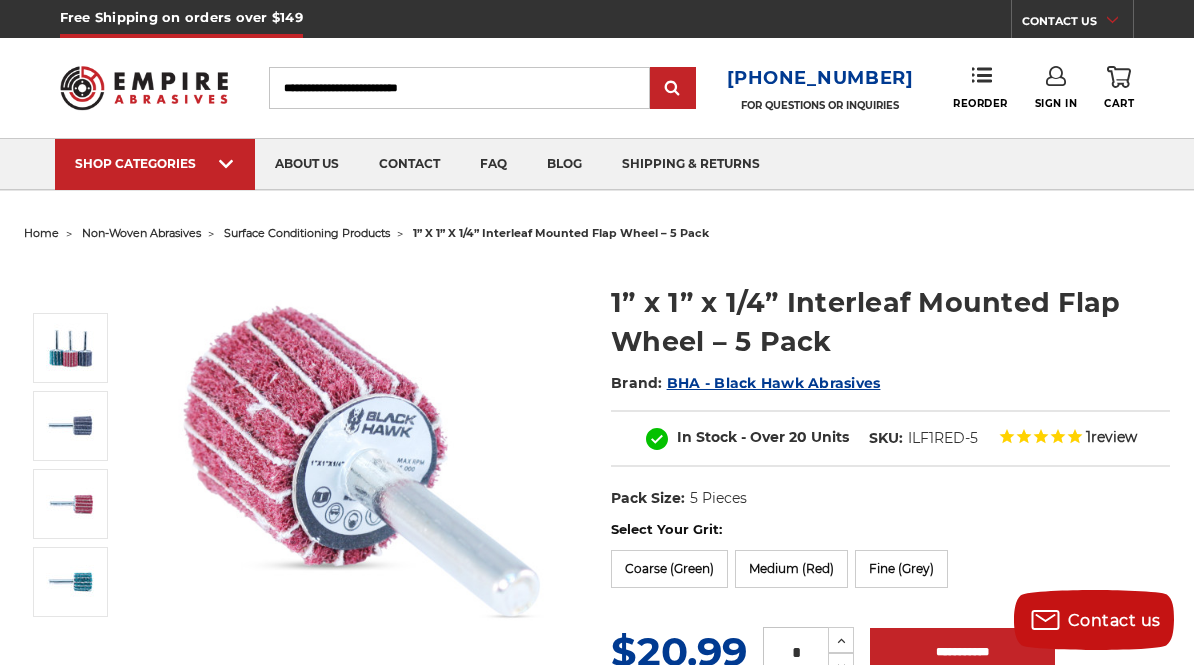 click on "Fine (Grey)" at bounding box center [901, 569] 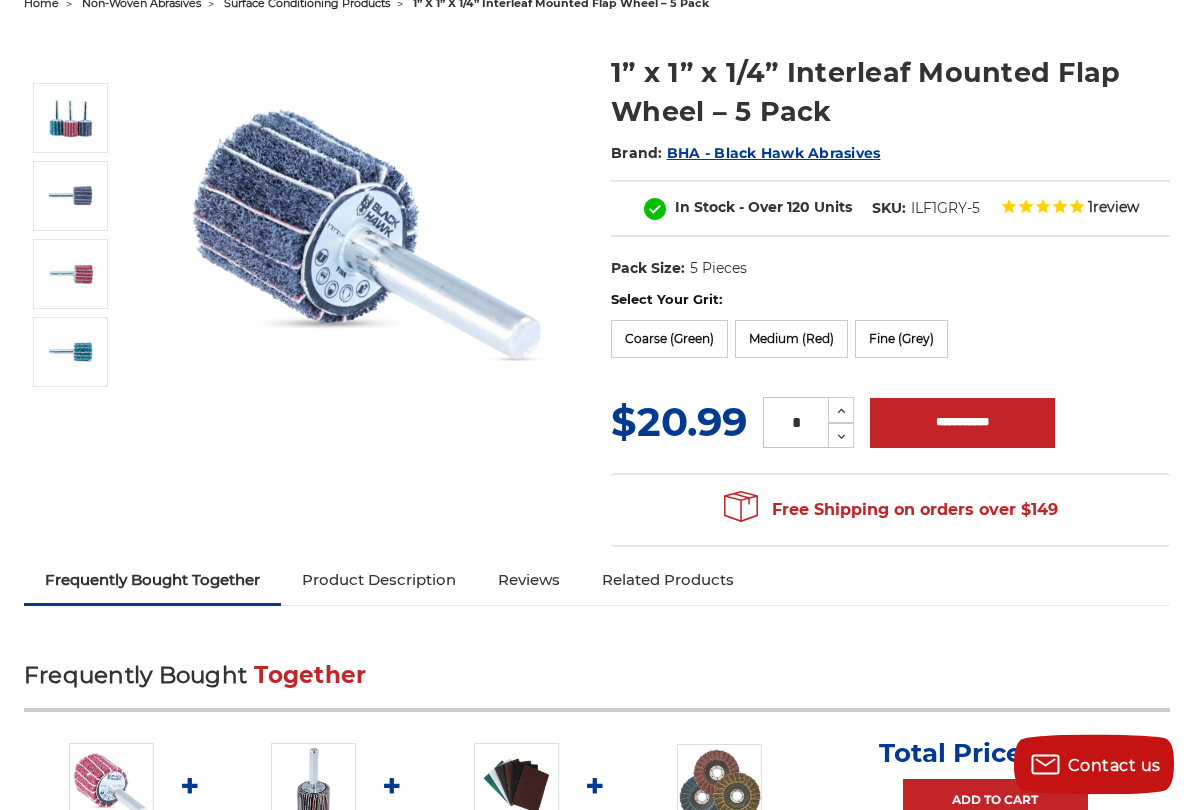 scroll, scrollTop: 247, scrollLeft: 0, axis: vertical 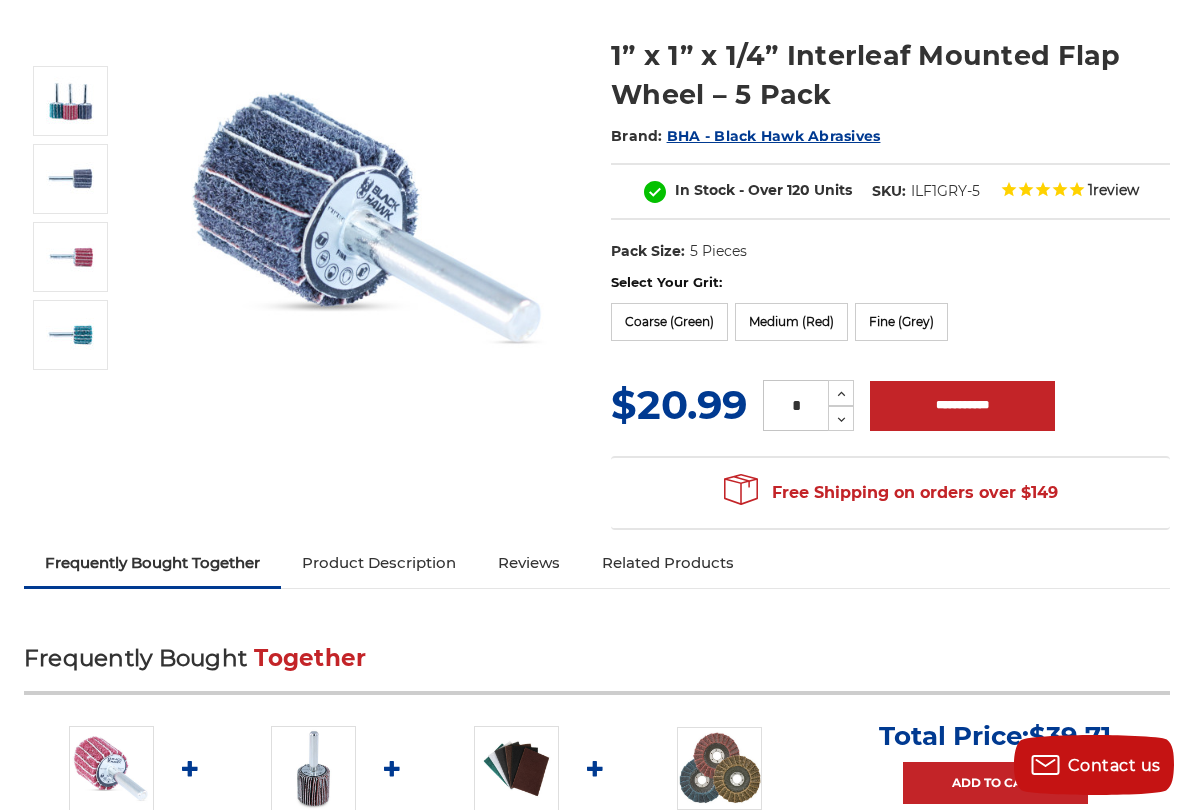 click on "**********" at bounding box center [962, 406] 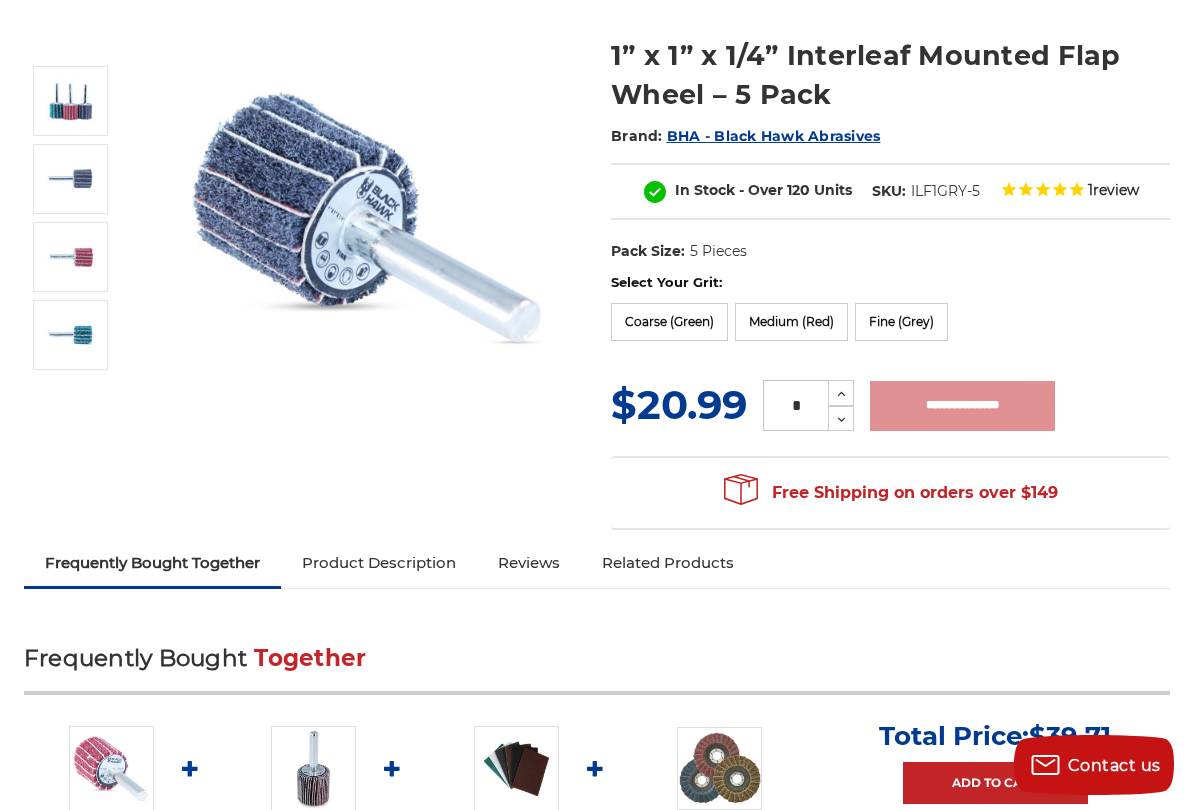 type on "**********" 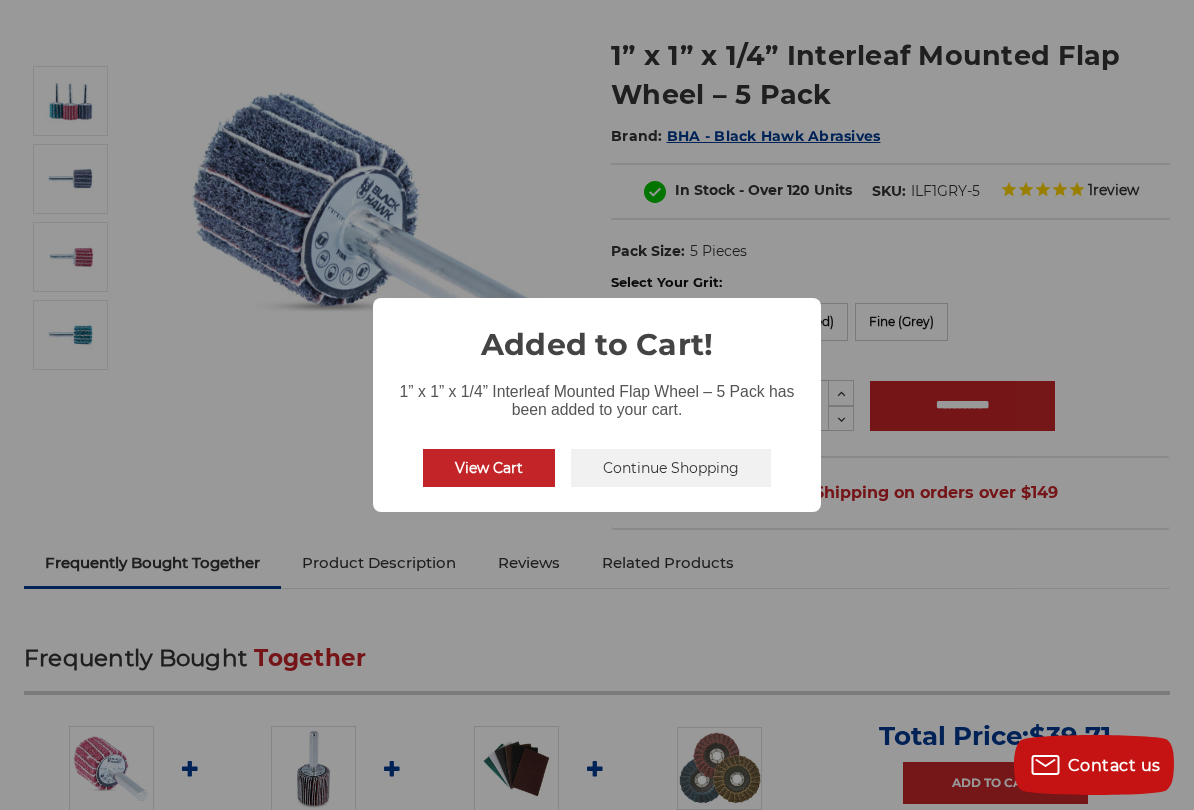 scroll, scrollTop: 0, scrollLeft: 0, axis: both 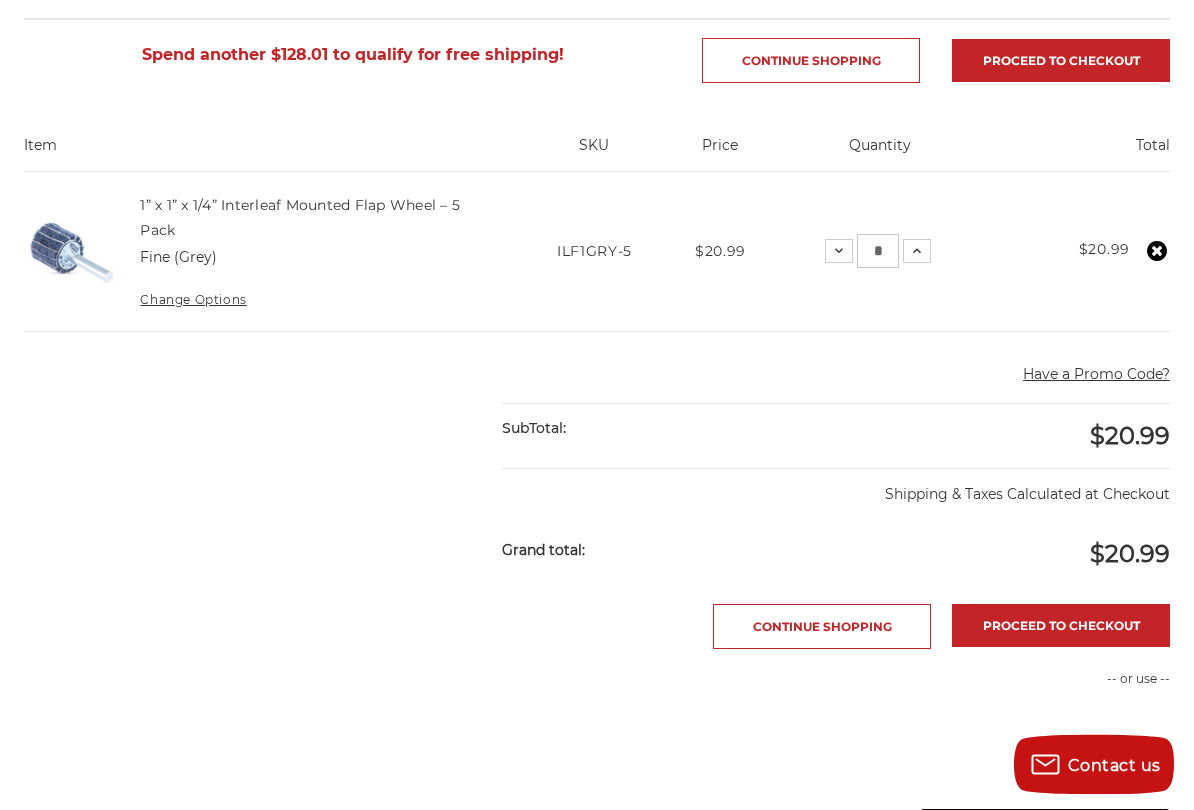 click on "Proceed to checkout" at bounding box center (1061, 626) 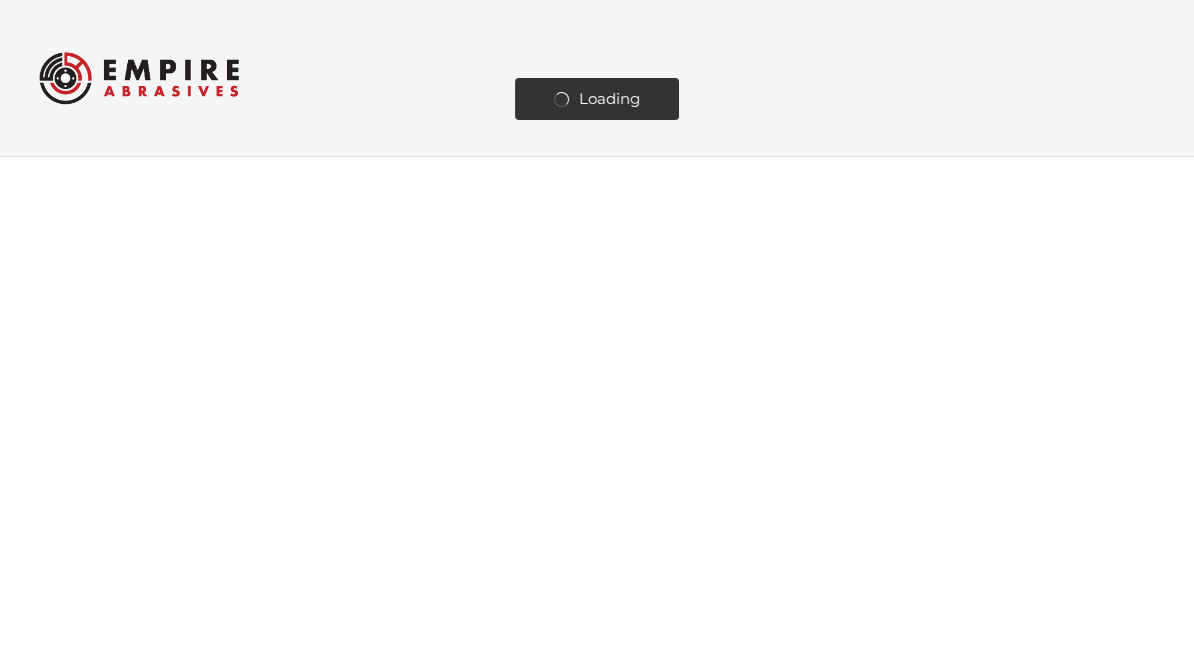 scroll, scrollTop: 0, scrollLeft: 0, axis: both 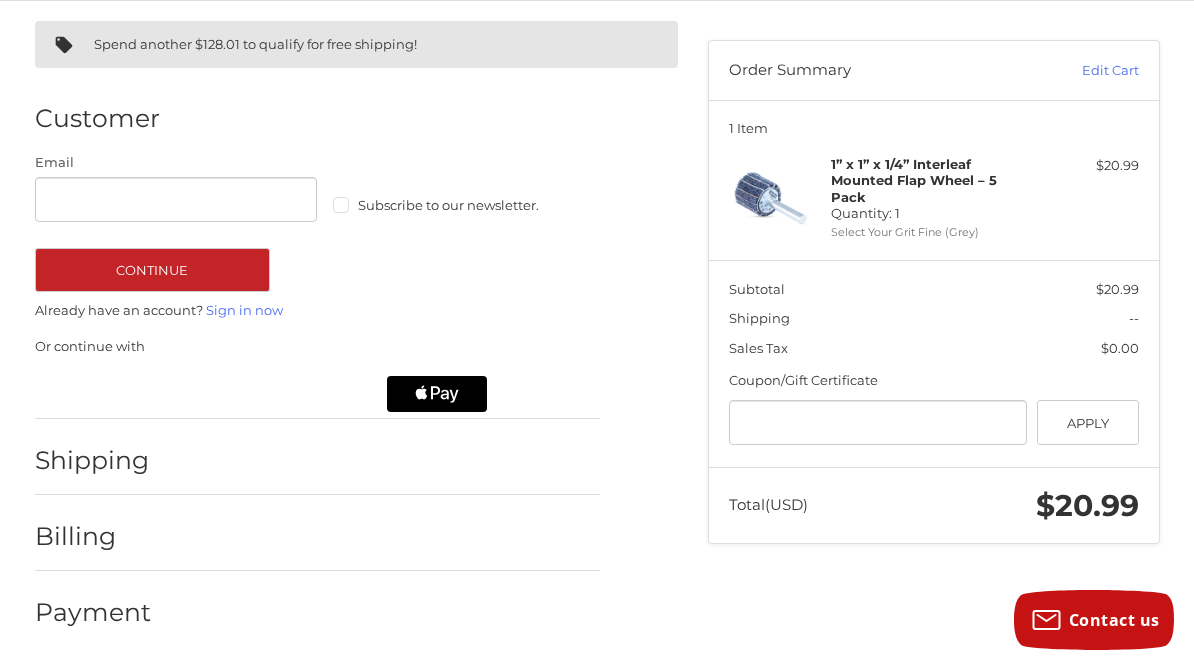 click on "Billing" at bounding box center (318, 537) 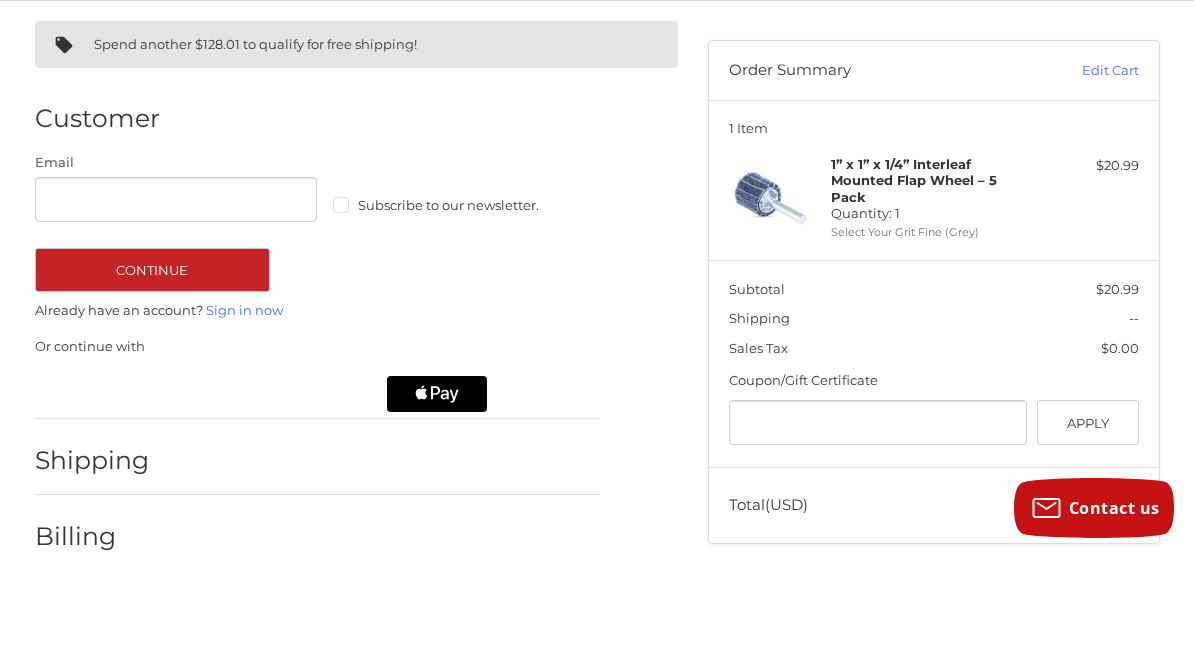 scroll, scrollTop: 156, scrollLeft: 0, axis: vertical 